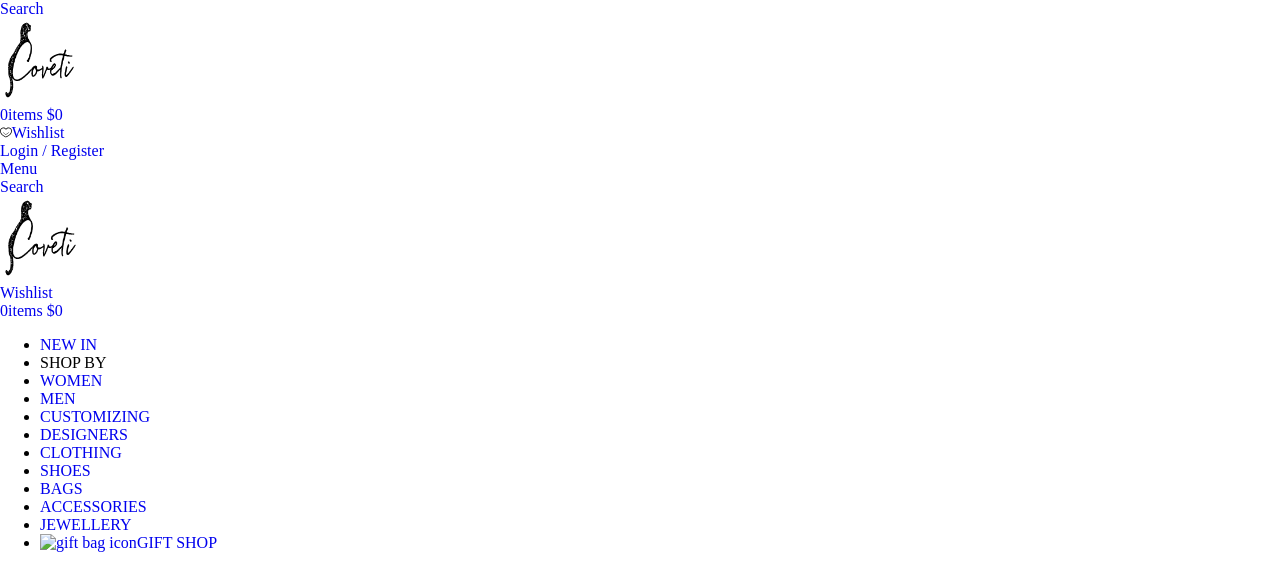 scroll, scrollTop: 0, scrollLeft: 0, axis: both 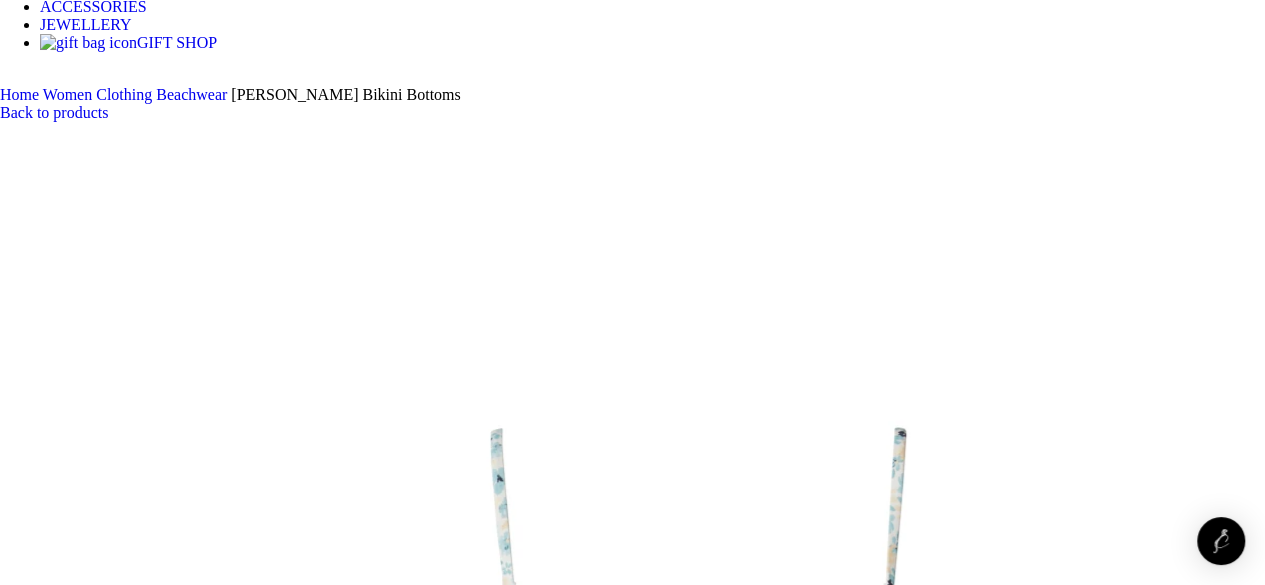 click at bounding box center (310, 1511) 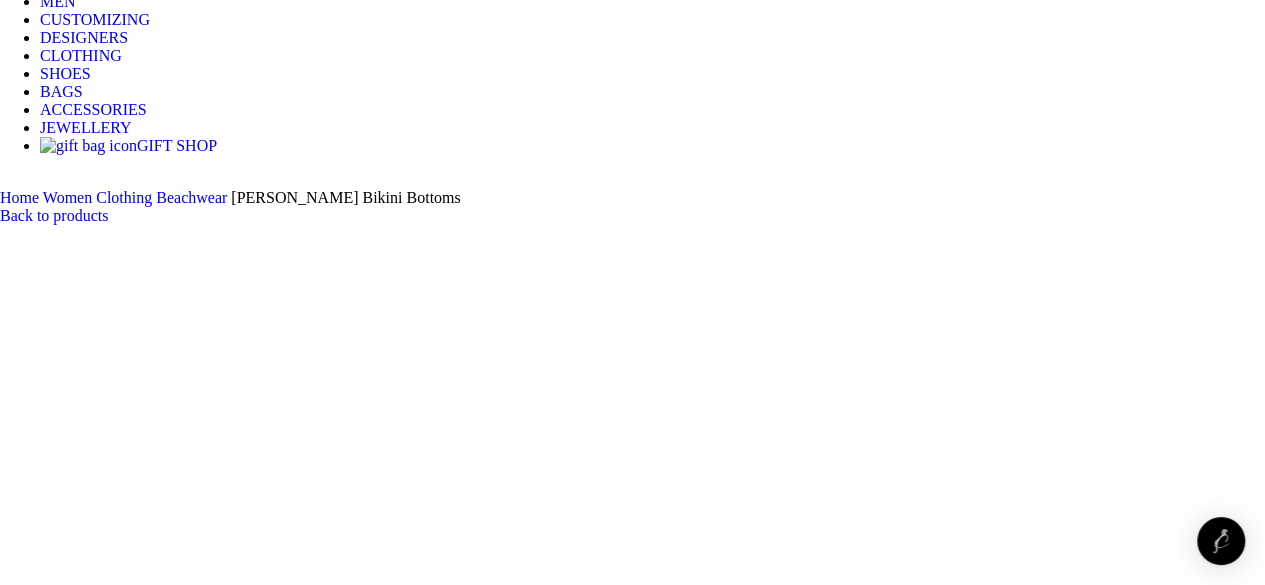 scroll, scrollTop: 300, scrollLeft: 0, axis: vertical 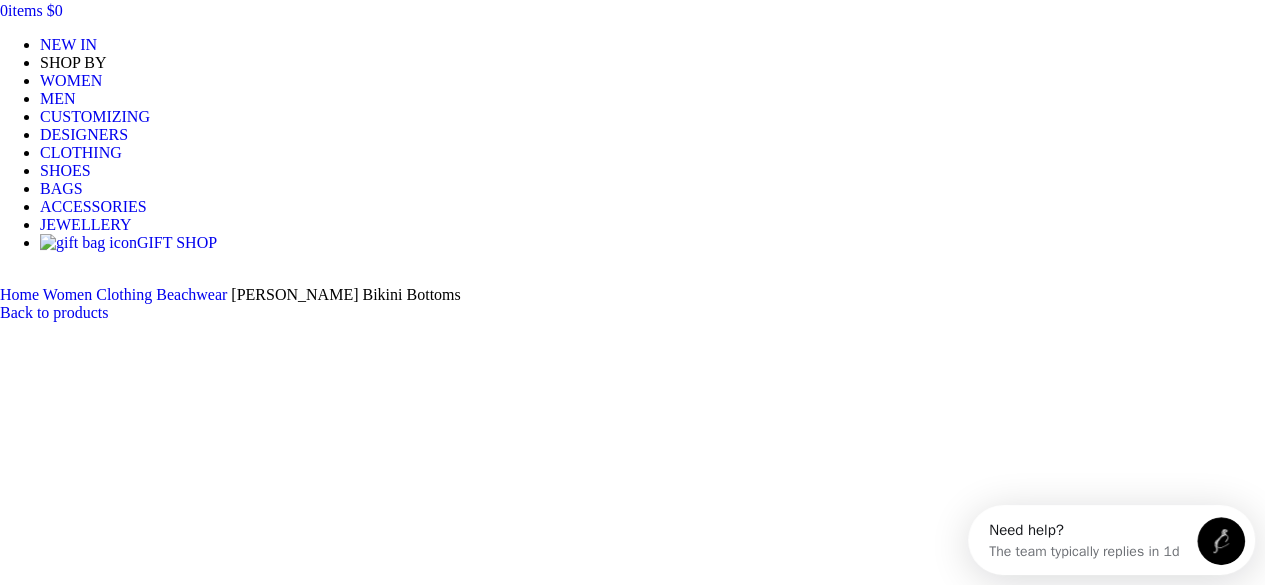 click at bounding box center (632, 1140) 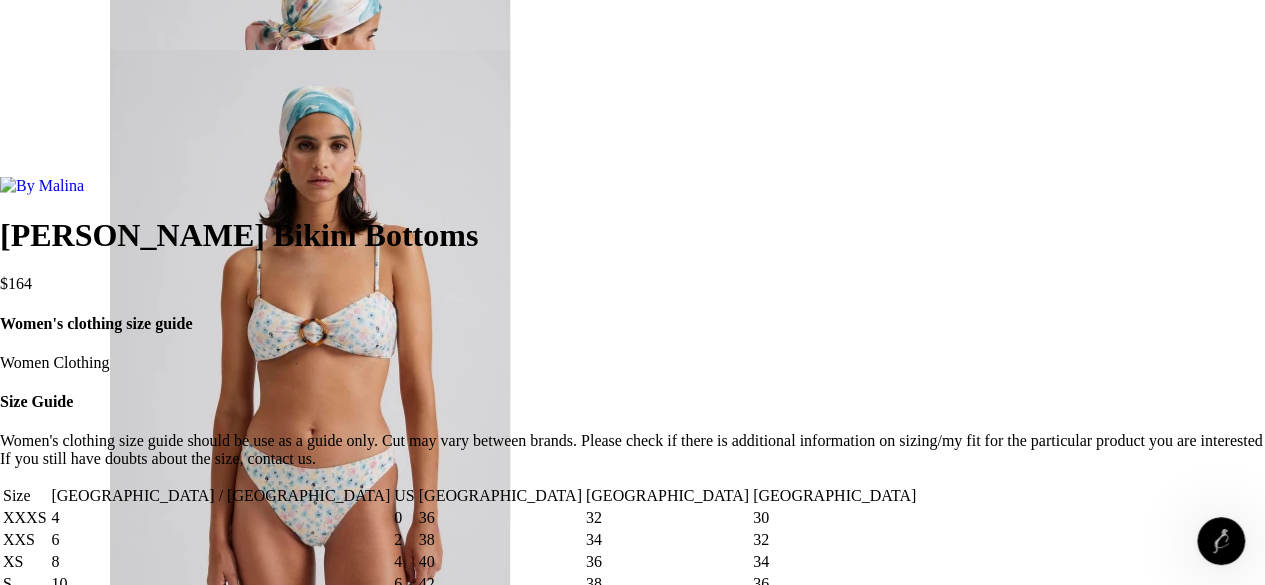 scroll, scrollTop: 2000, scrollLeft: 0, axis: vertical 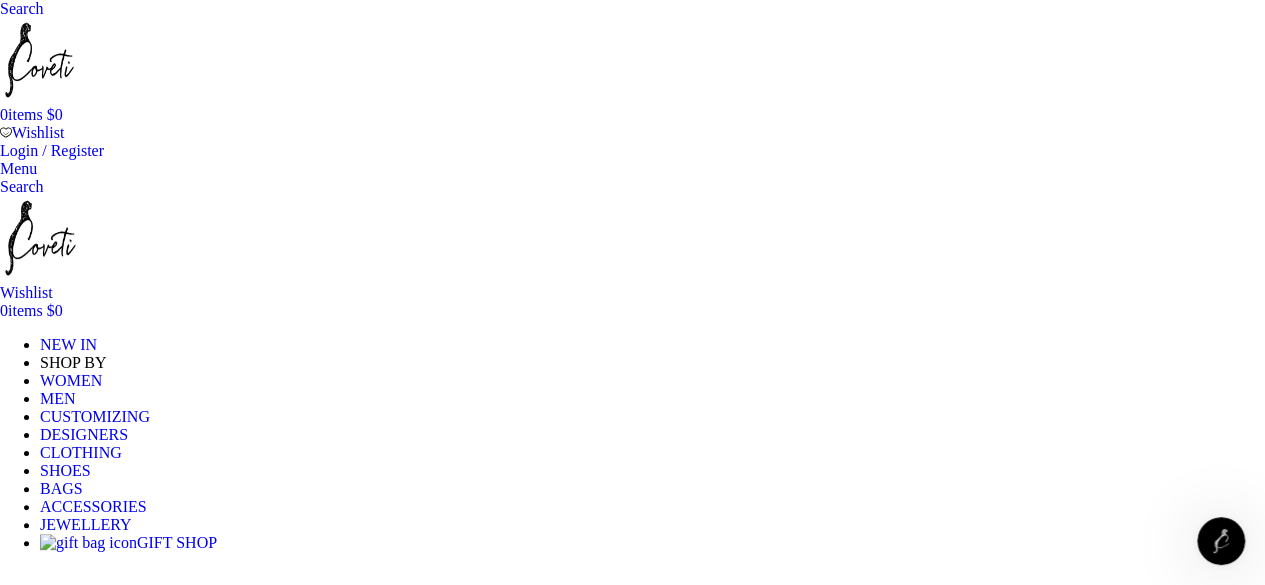 click on "View all" at bounding box center [-157, 629] 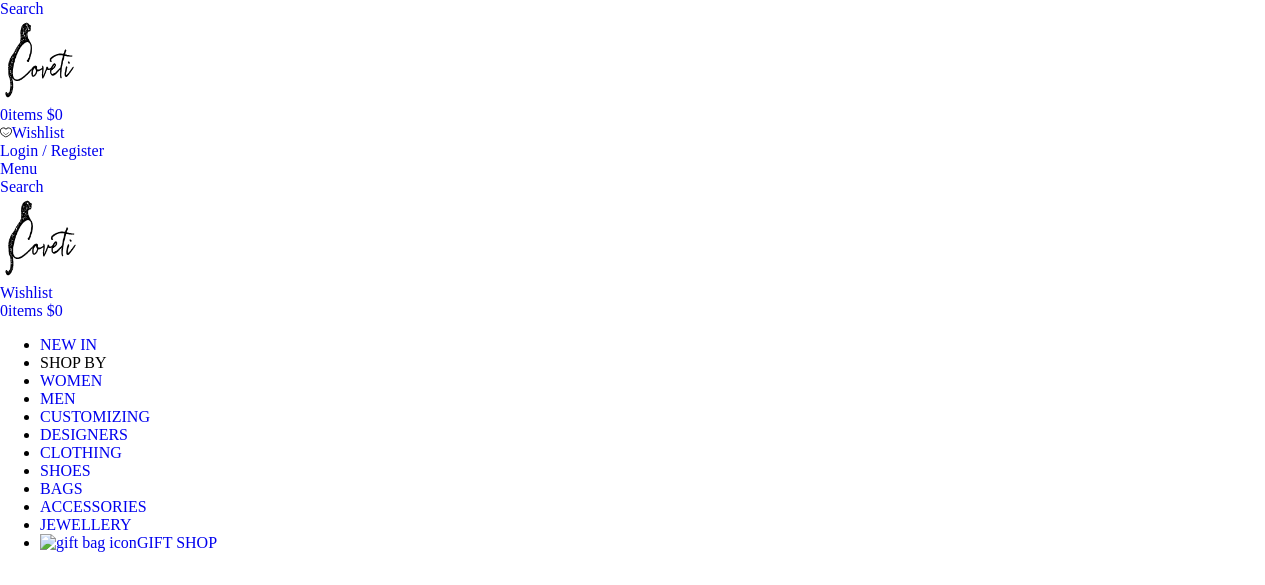 scroll, scrollTop: 0, scrollLeft: 0, axis: both 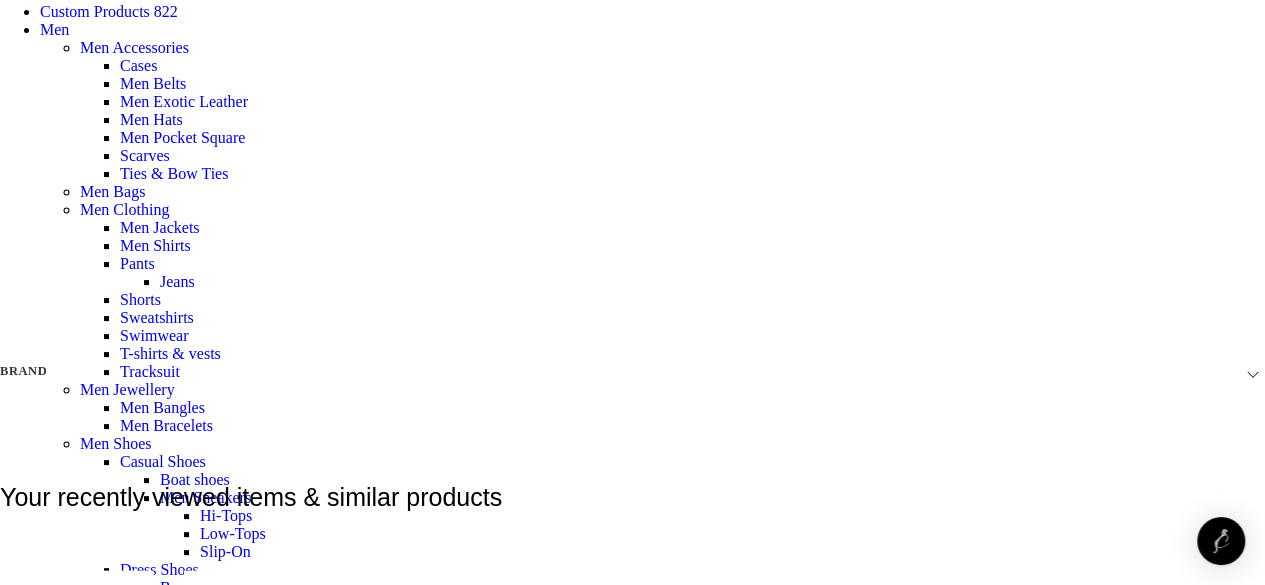 click at bounding box center [88, 1152] 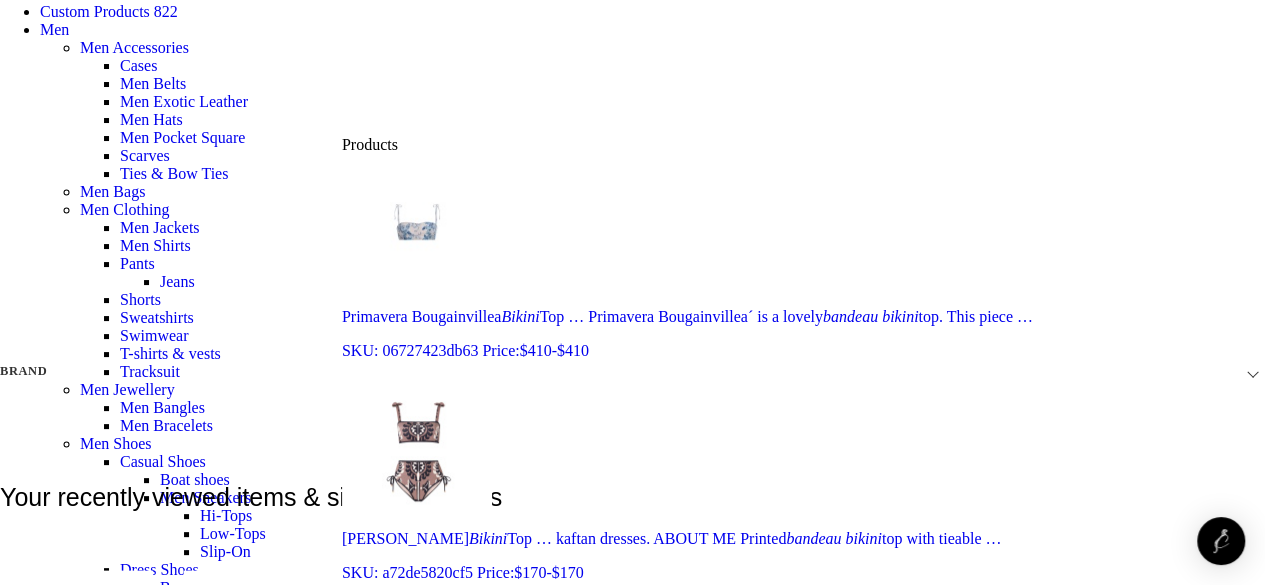 type on "bandeau bikini" 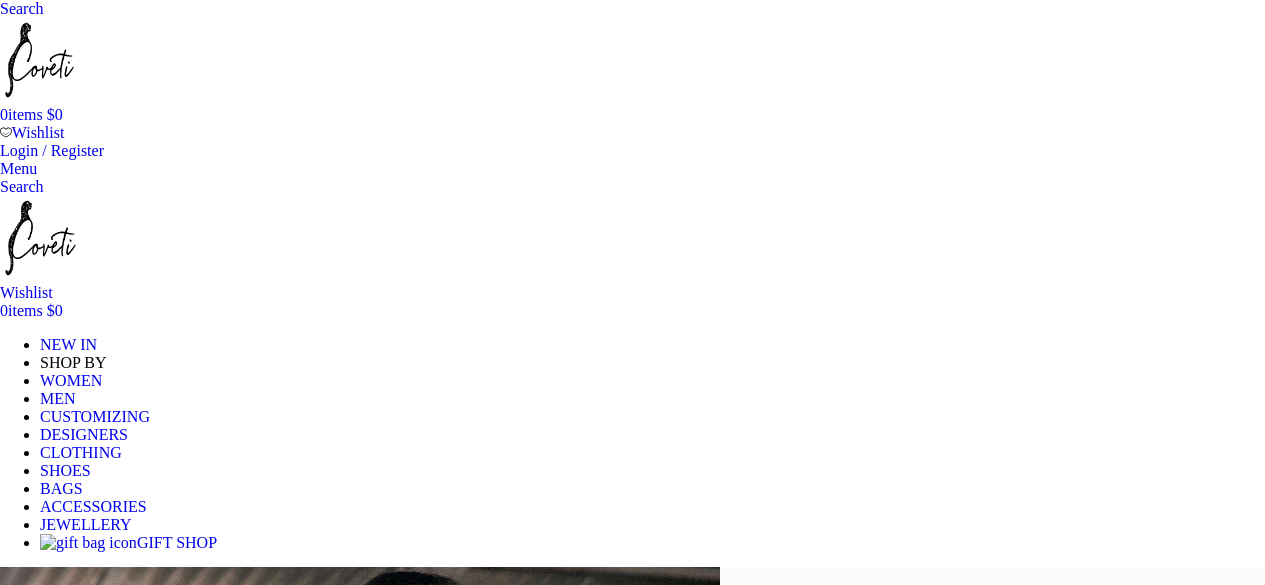 scroll, scrollTop: 0, scrollLeft: 0, axis: both 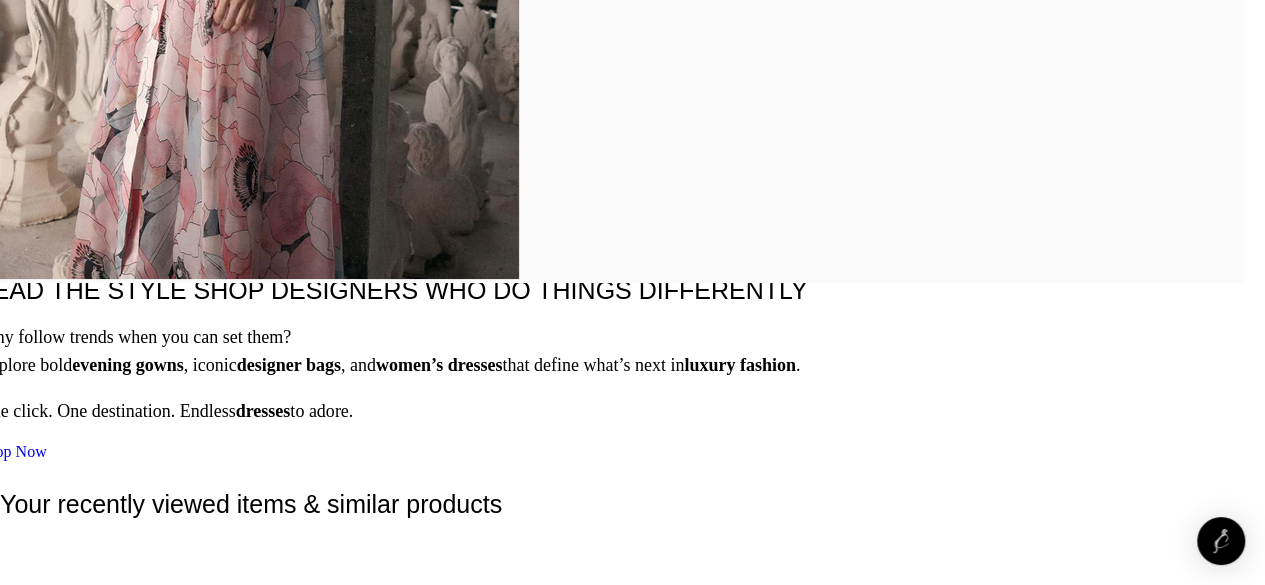 click on "explore more" at bounding box center [125, 4643] 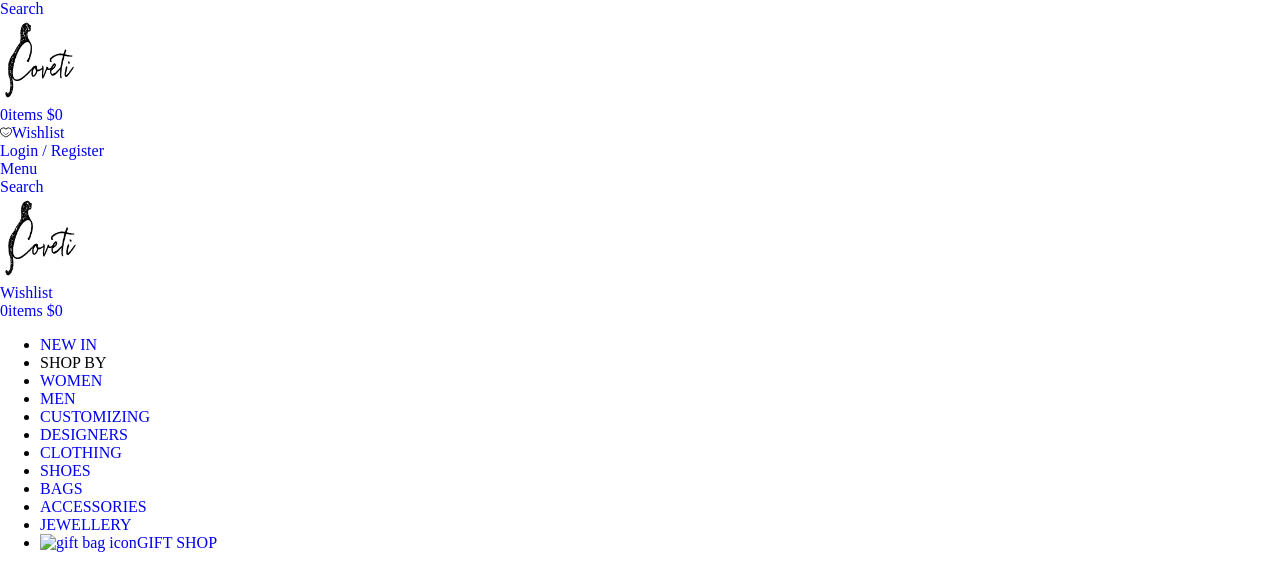 scroll, scrollTop: 0, scrollLeft: 0, axis: both 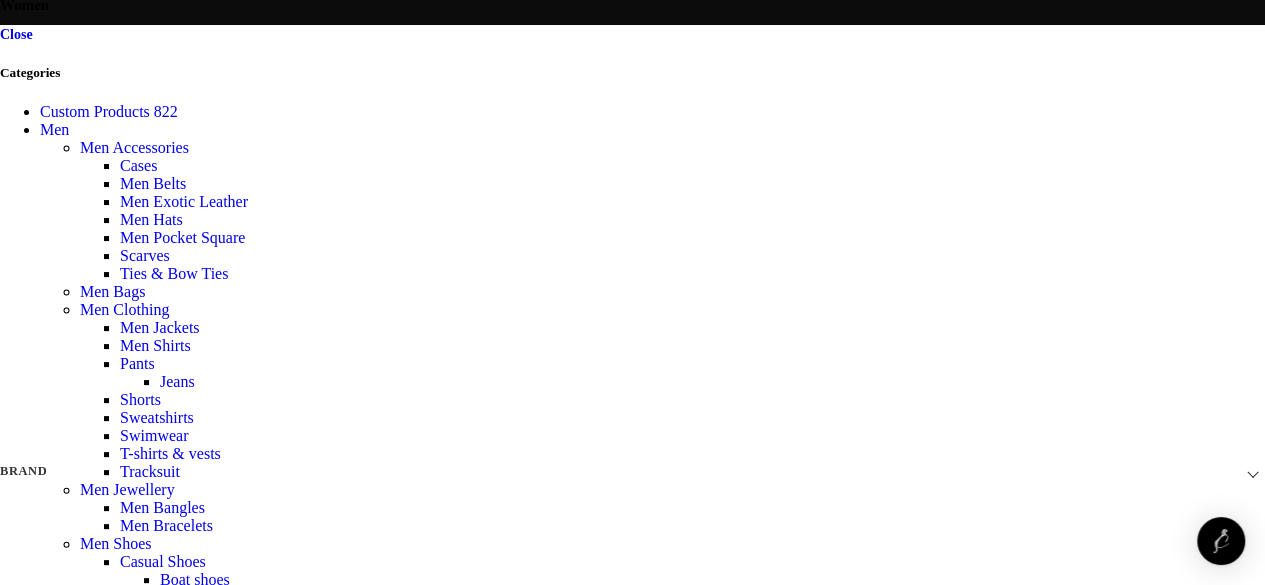 click on "Anklets" at bounding box center (65, 1138) 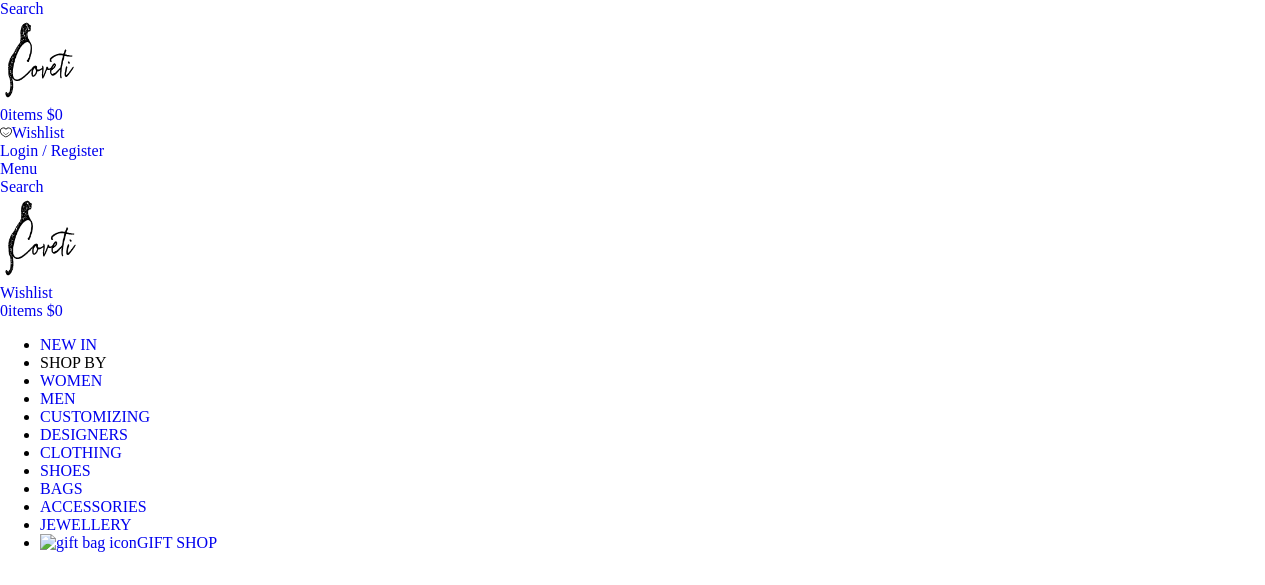 scroll, scrollTop: 0, scrollLeft: 0, axis: both 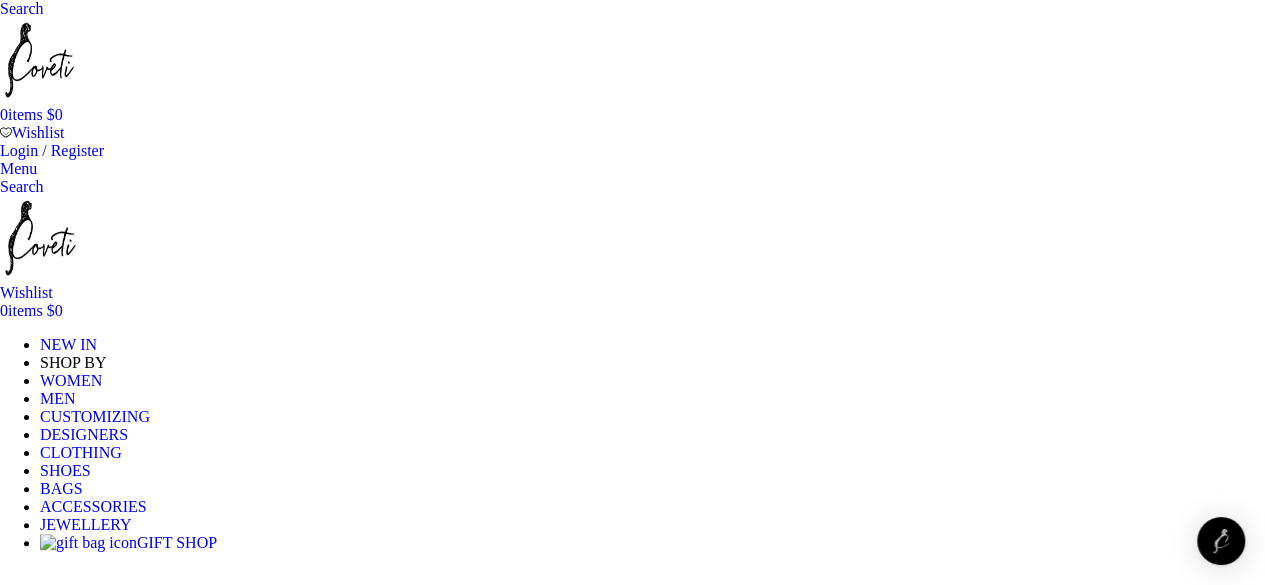 click at bounding box center [260, 1390] 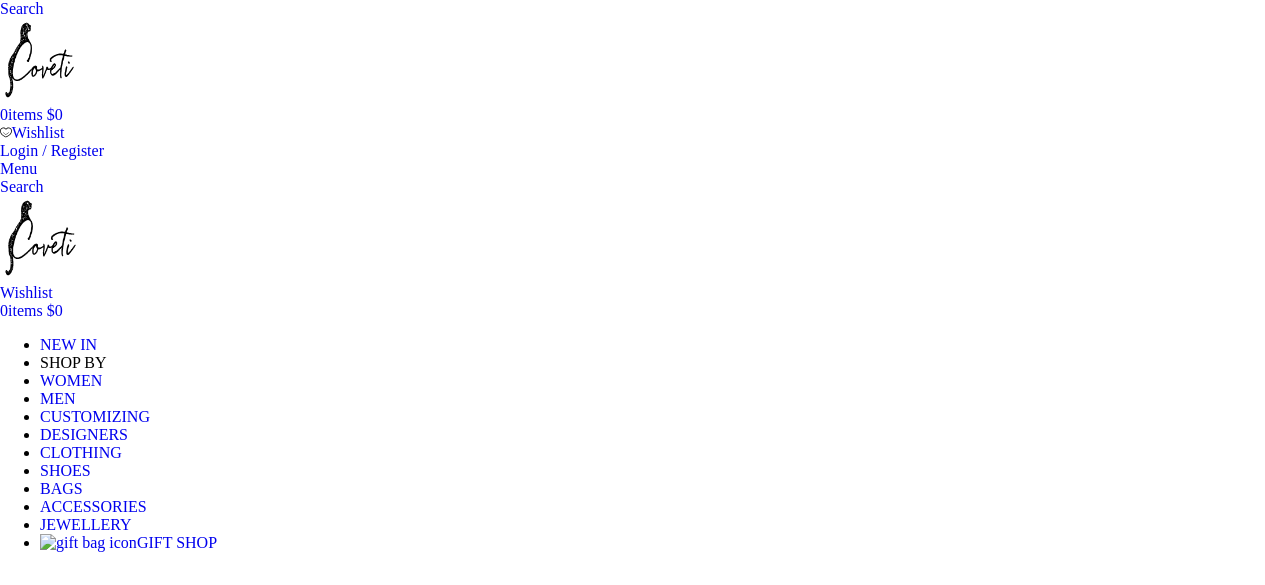 scroll, scrollTop: 0, scrollLeft: 0, axis: both 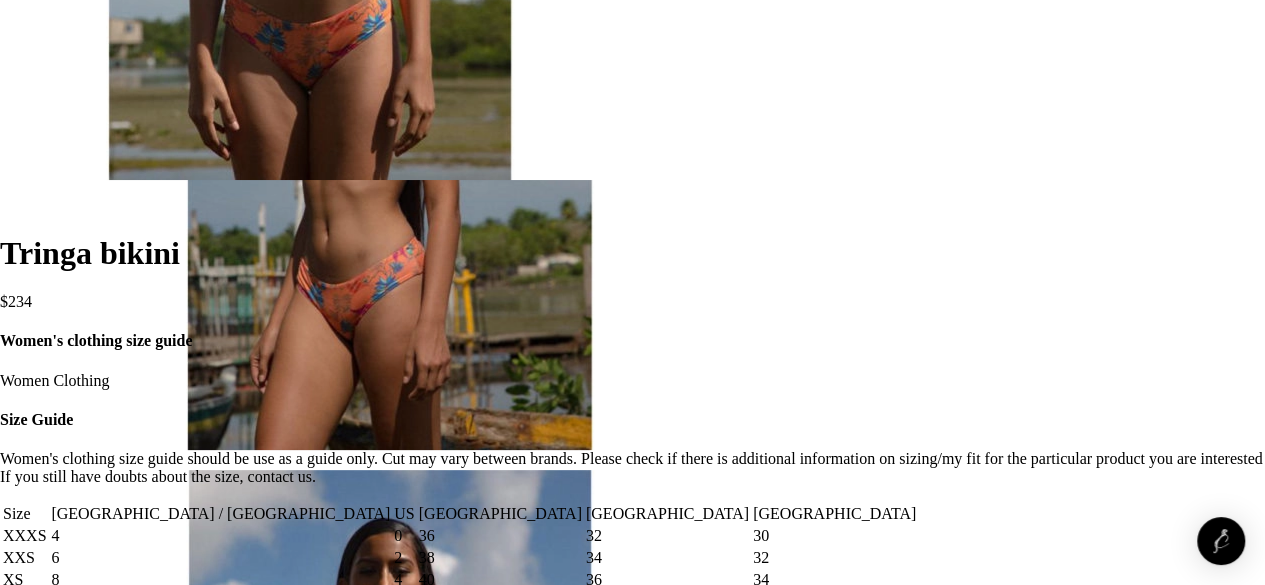 click at bounding box center [351, 2667] 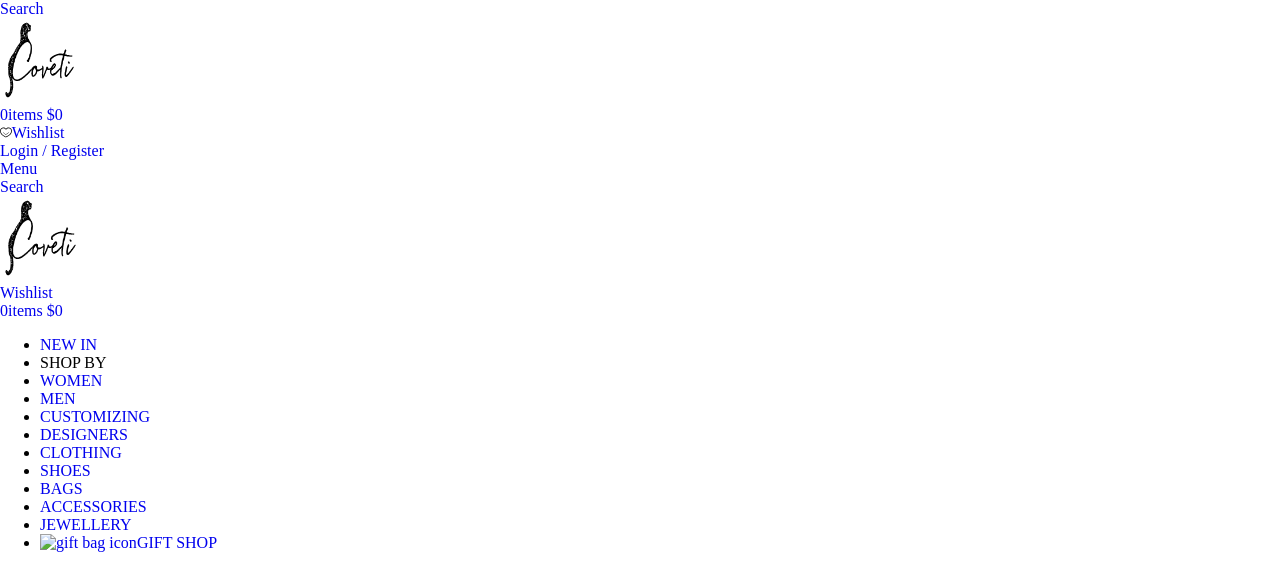 scroll, scrollTop: 0, scrollLeft: 0, axis: both 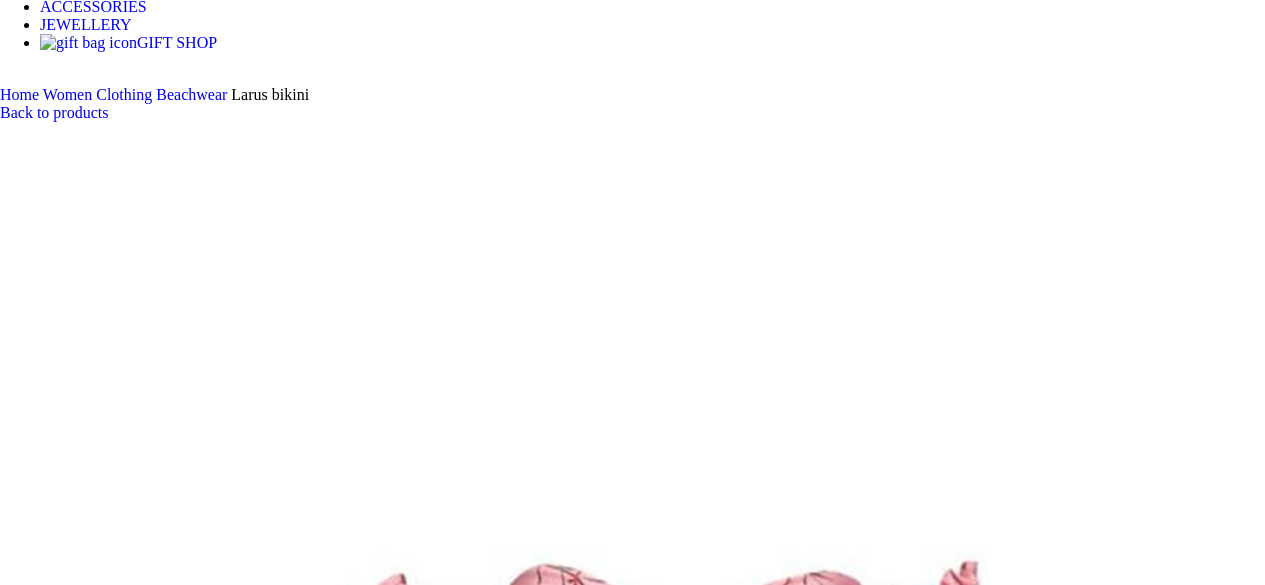 click at bounding box center [310, 7363] 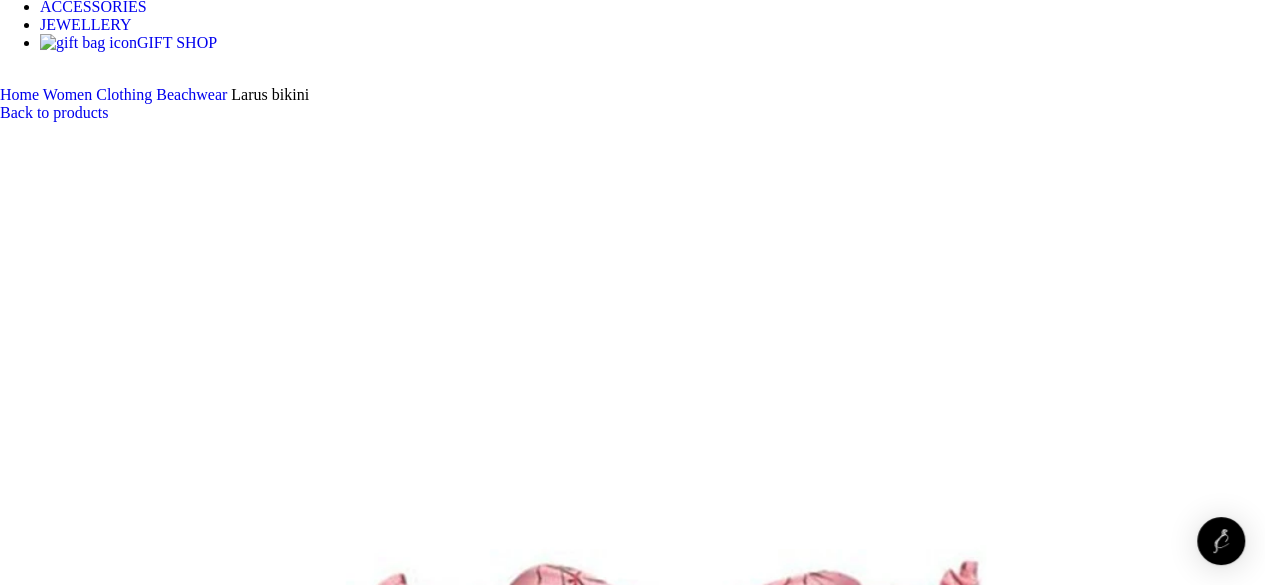 click at bounding box center (310, 7967) 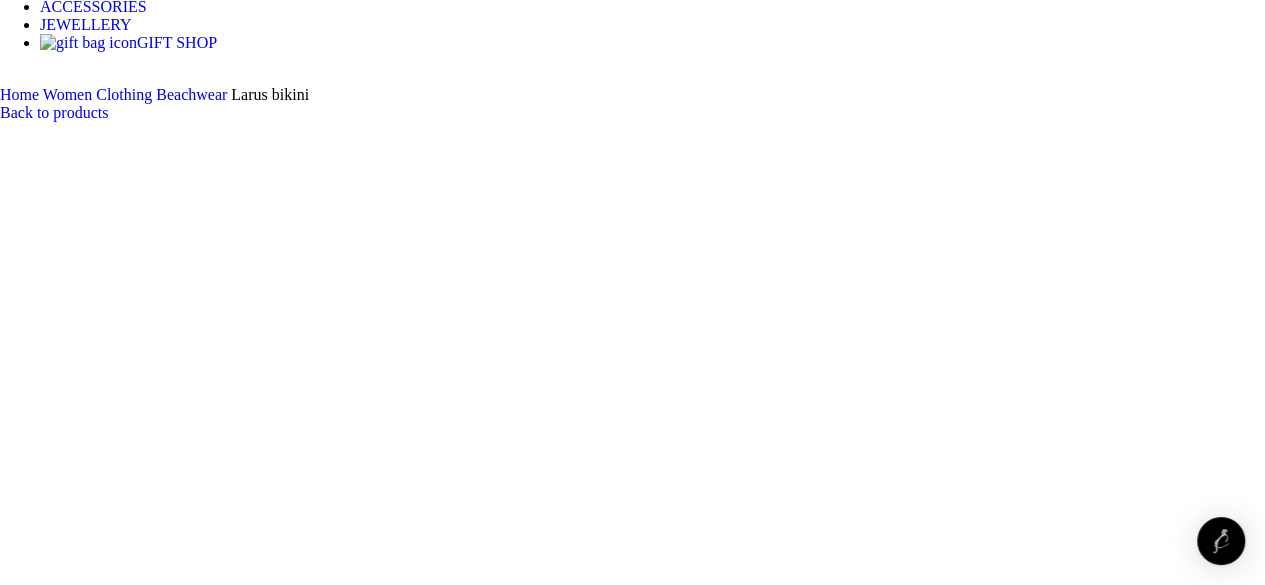 scroll, scrollTop: 0, scrollLeft: 210, axis: horizontal 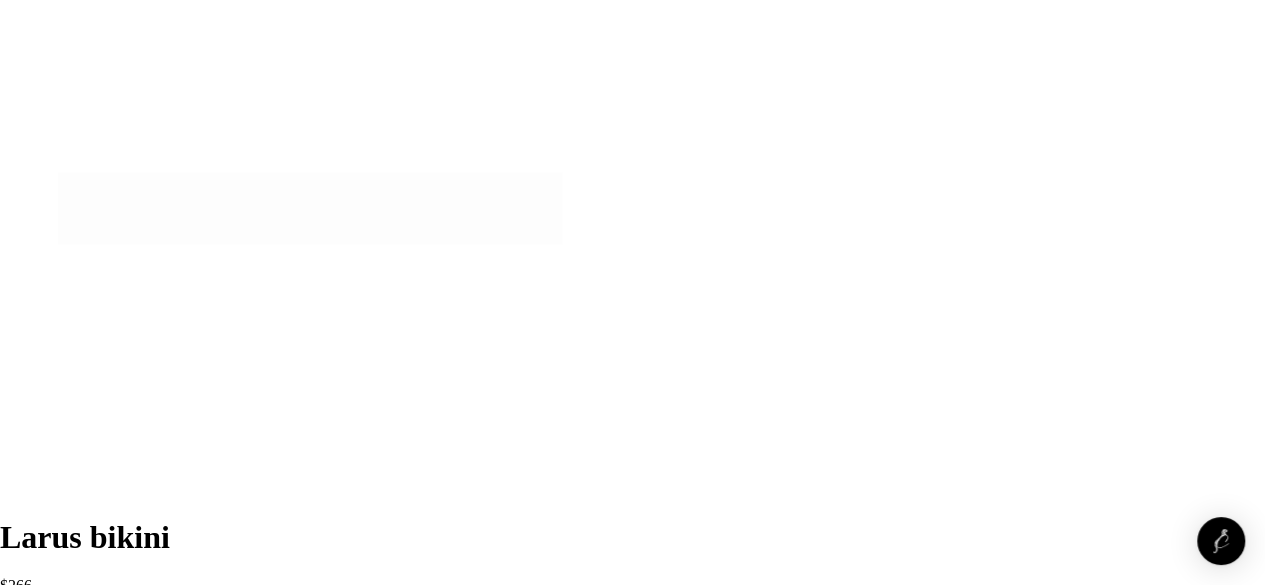 click at bounding box center [351, 2987] 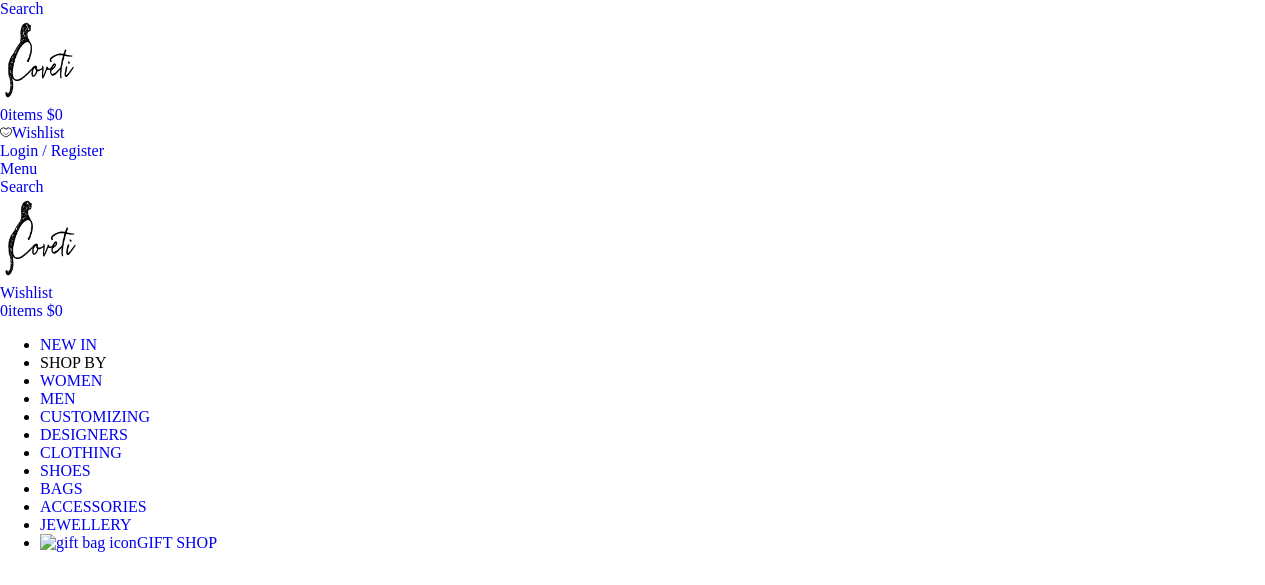 scroll, scrollTop: 0, scrollLeft: 0, axis: both 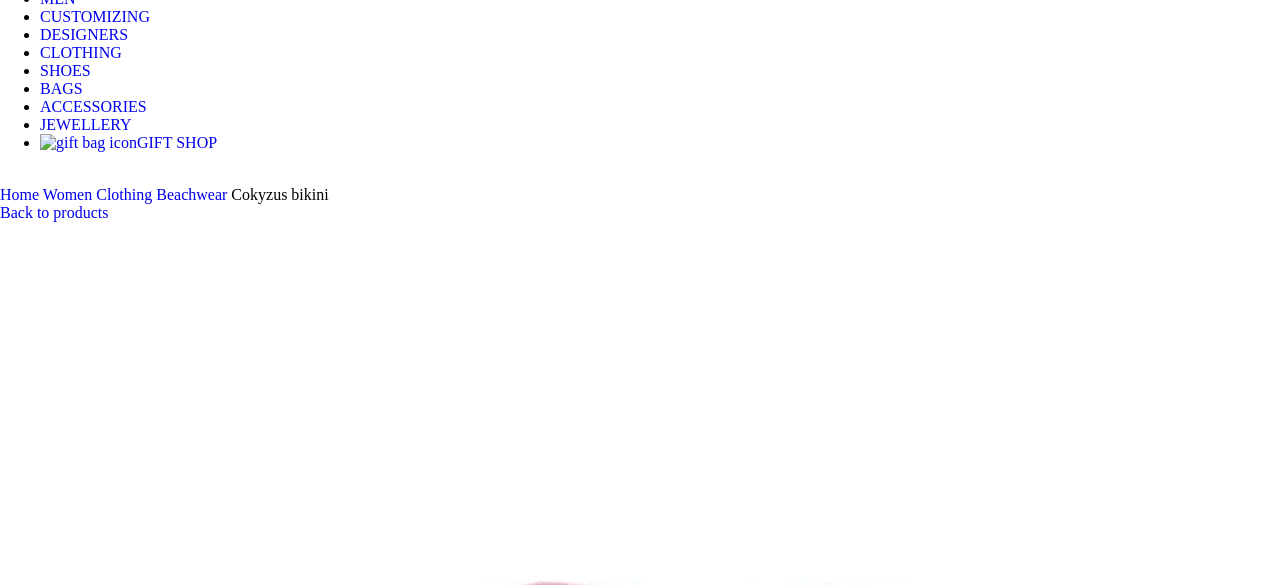 click at bounding box center (310, 6207) 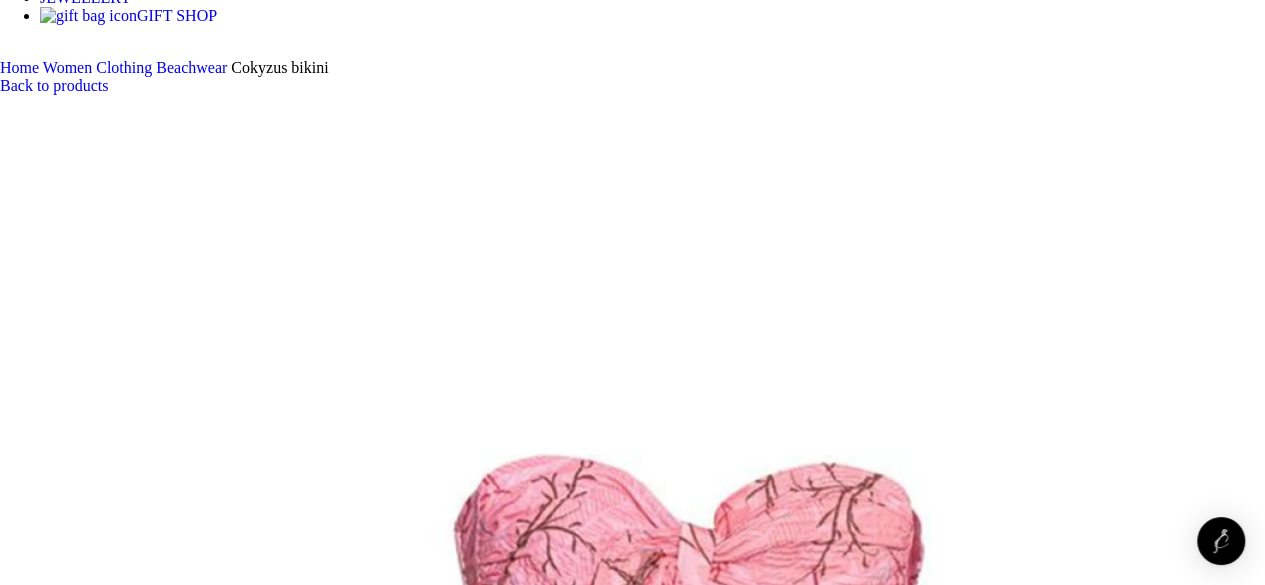 scroll, scrollTop: 600, scrollLeft: 0, axis: vertical 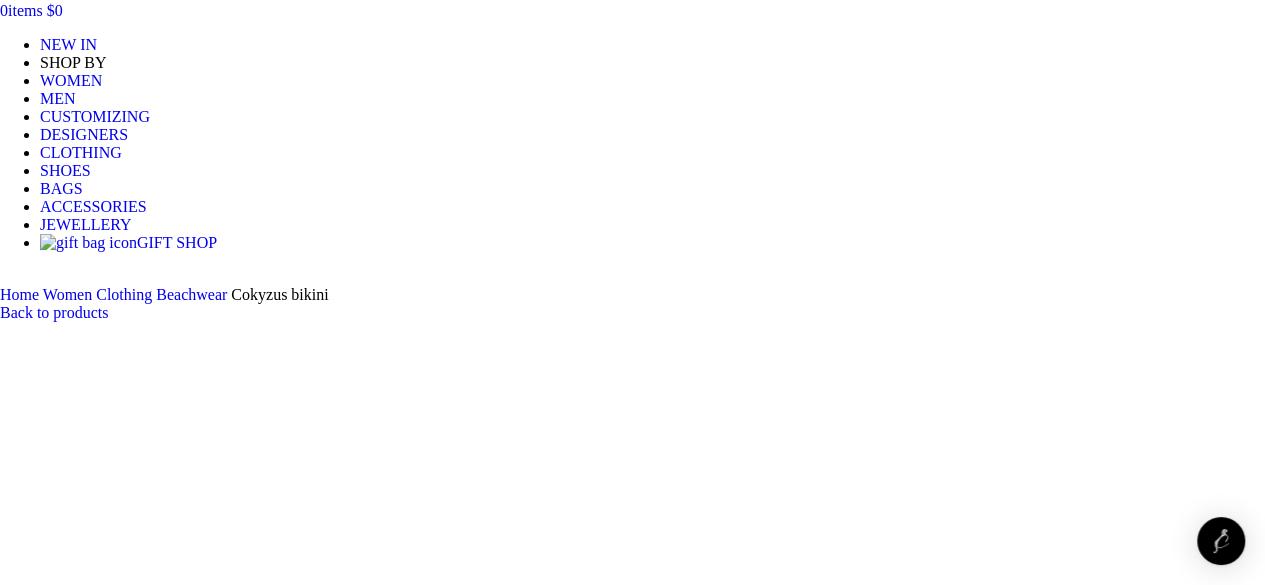 click at bounding box center [632, 1140] 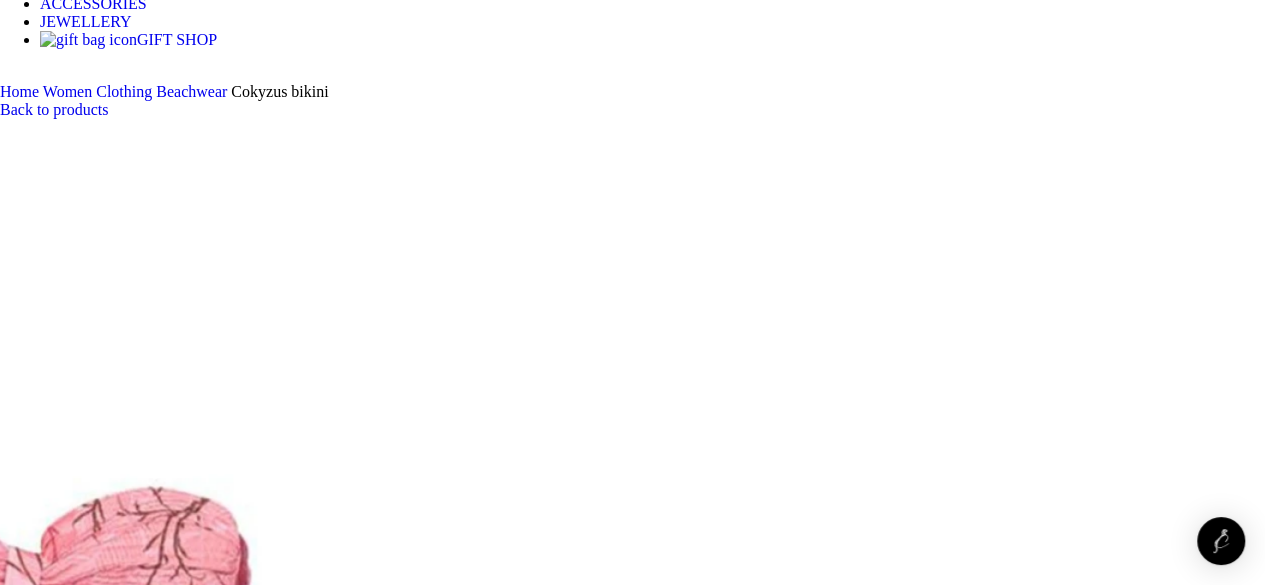 scroll, scrollTop: 400, scrollLeft: 0, axis: vertical 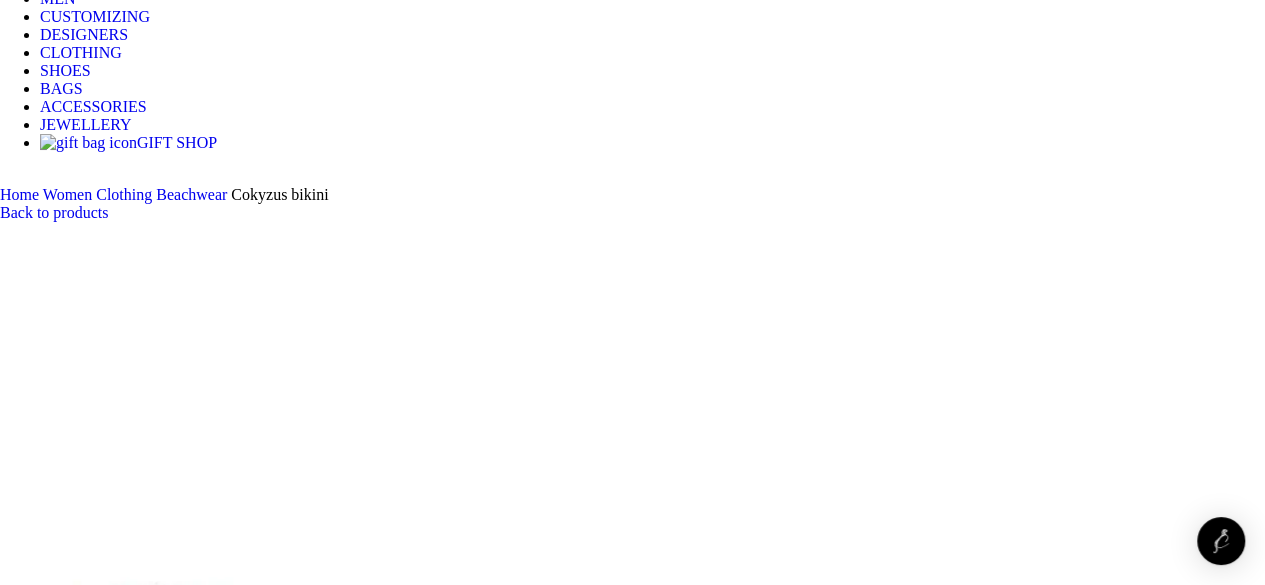 click at bounding box center (632, 1040) 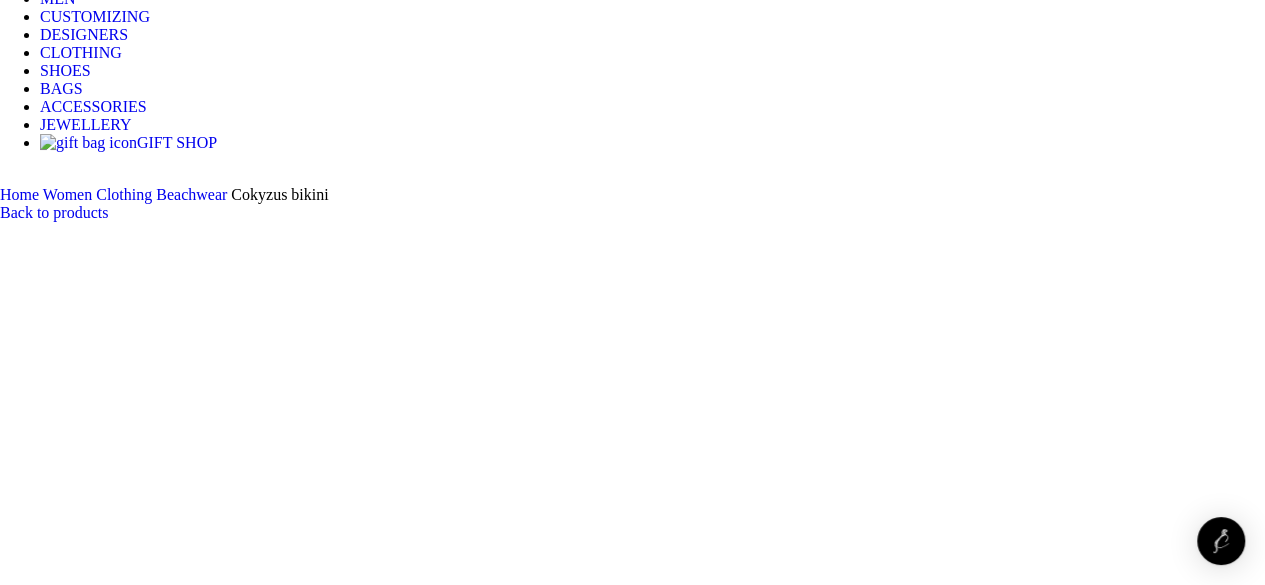 click at bounding box center (632, 1040) 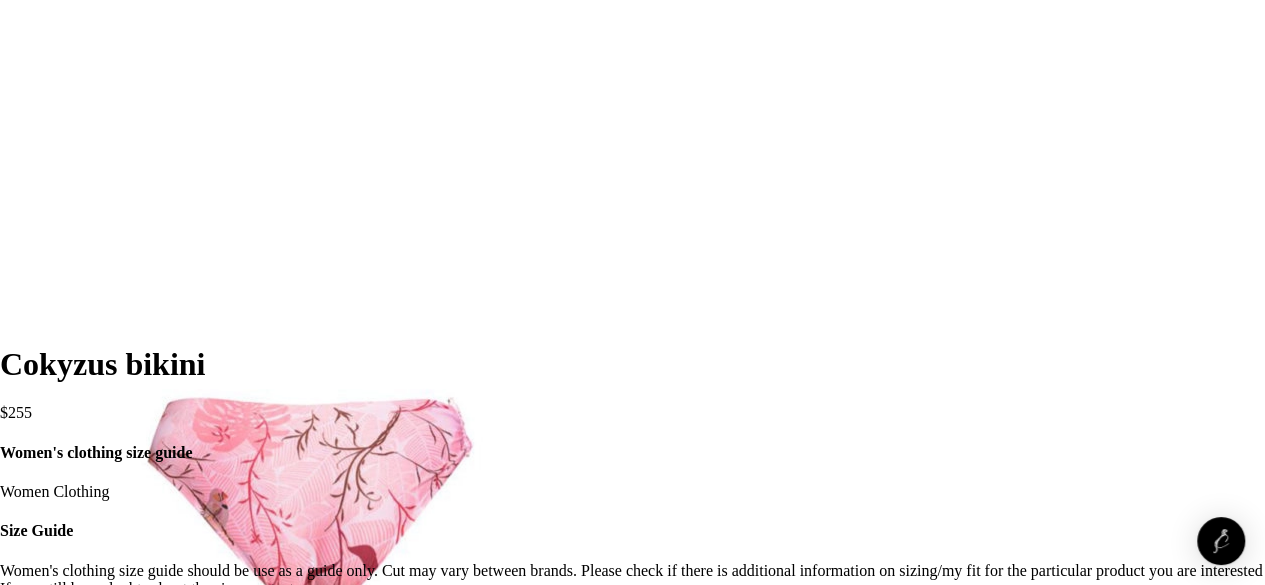 scroll, scrollTop: 2000, scrollLeft: 0, axis: vertical 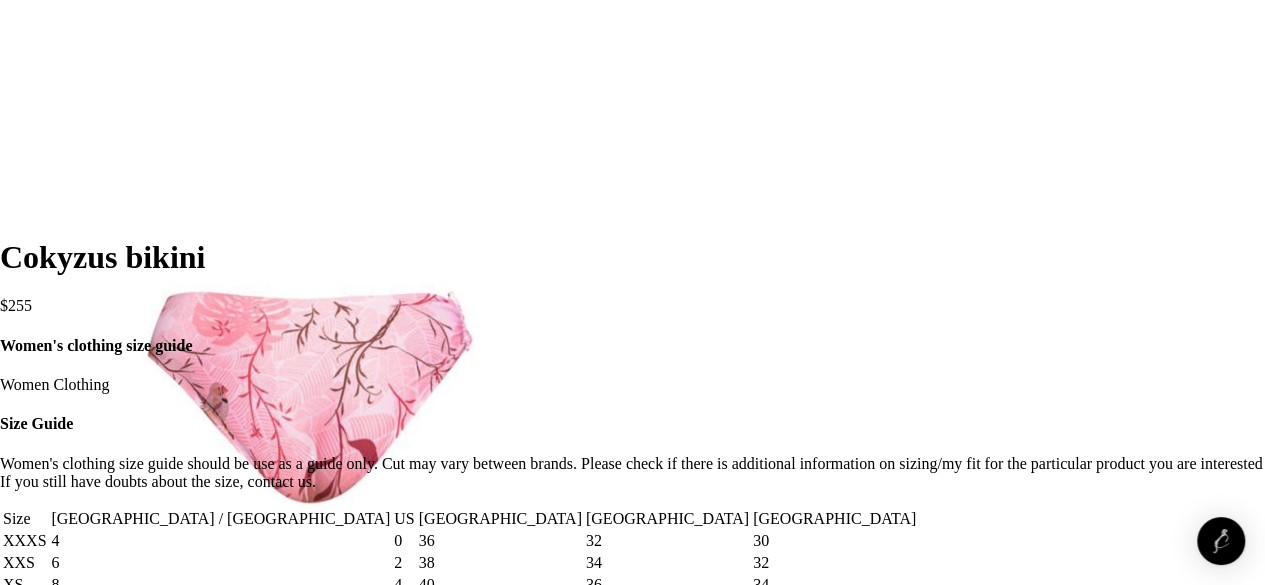 click at bounding box center [1241, 2753] 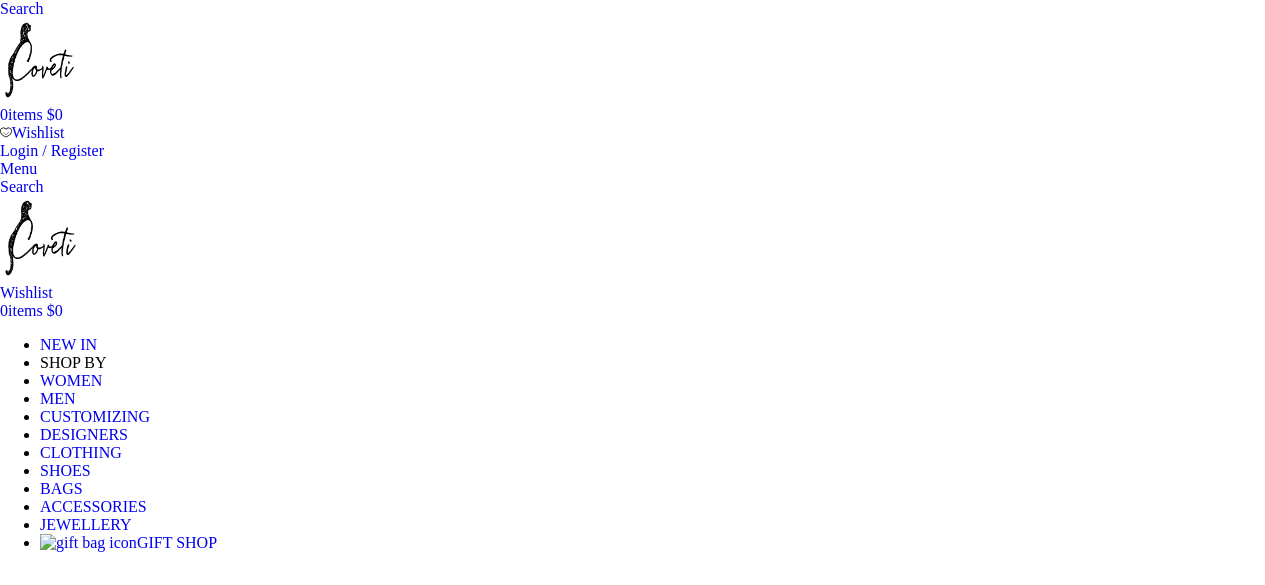 scroll, scrollTop: 0, scrollLeft: 0, axis: both 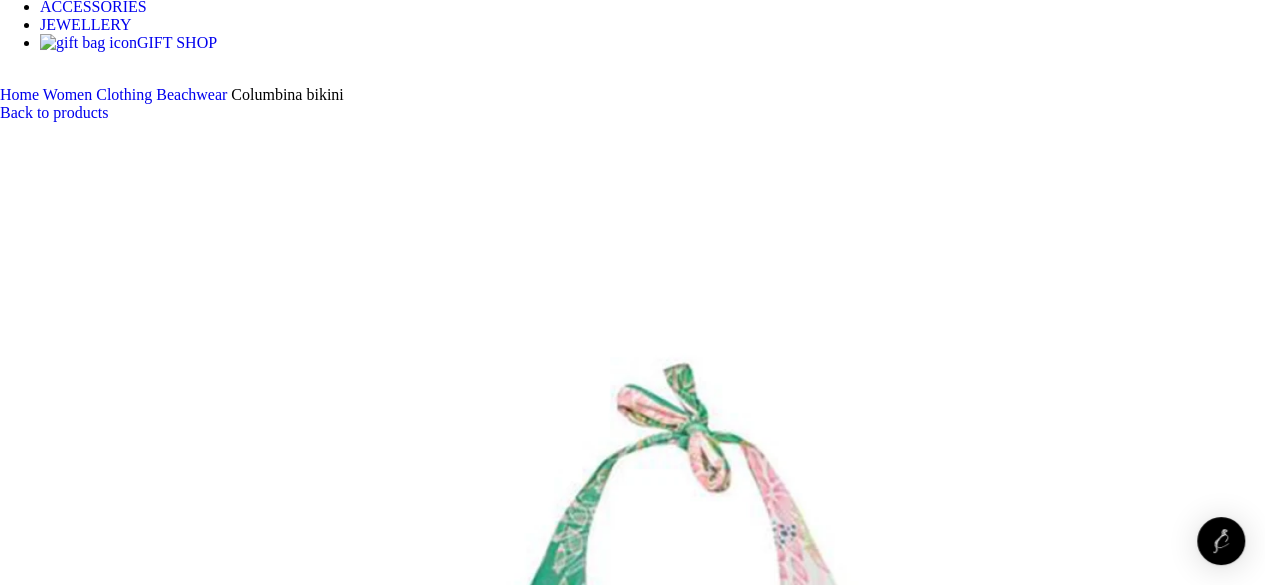 click at bounding box center (310, 1511) 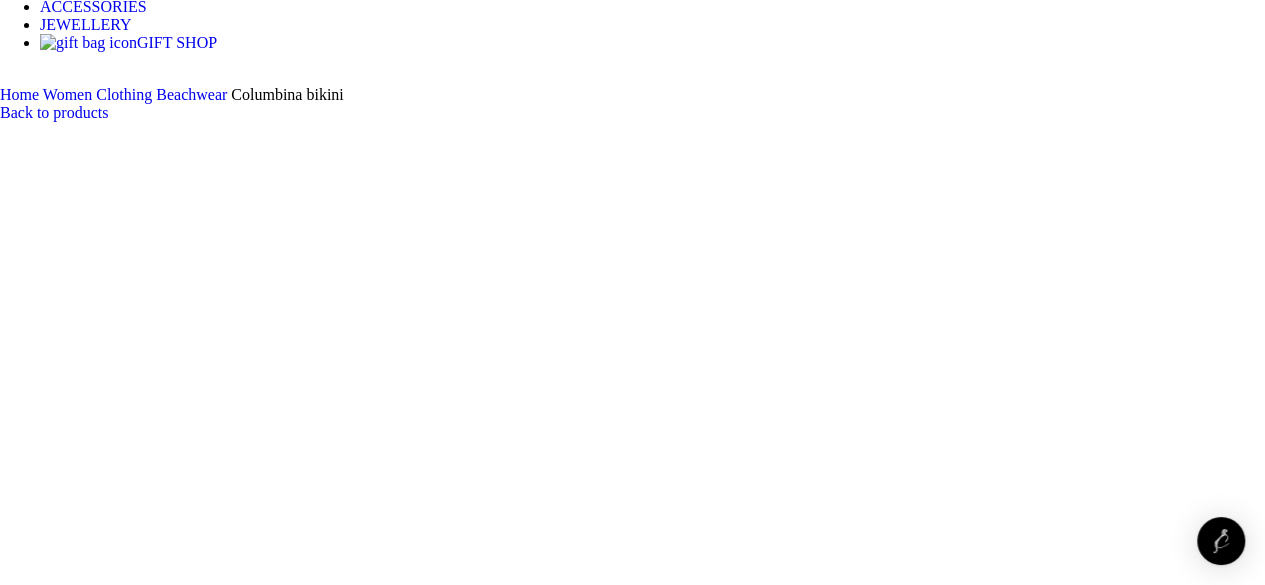 click at bounding box center (310, 1638) 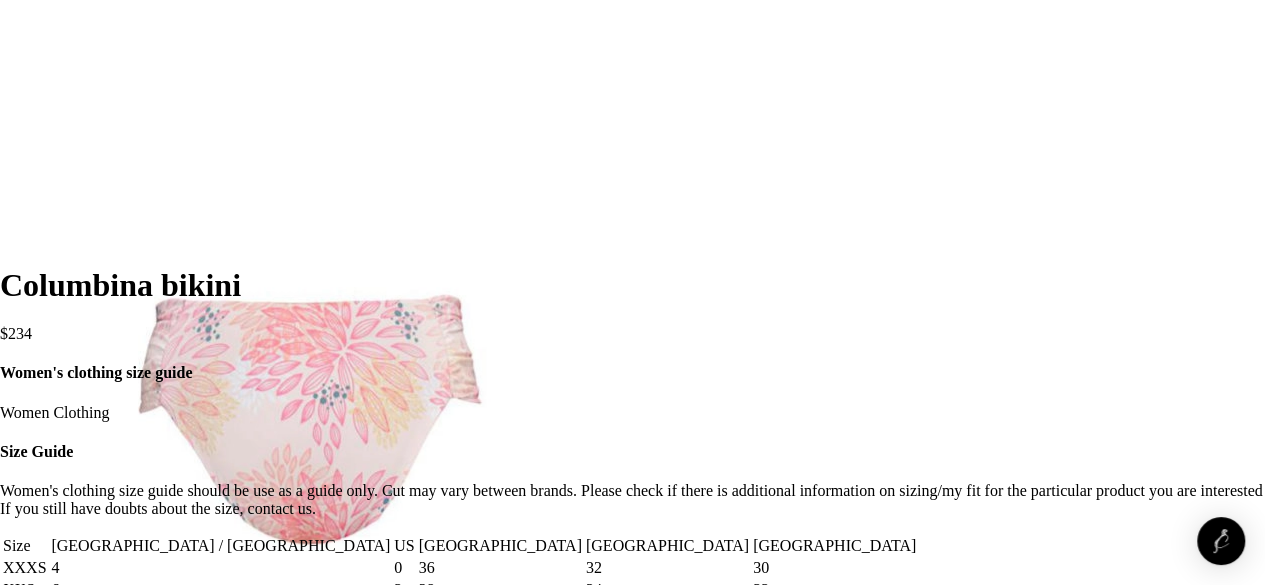 scroll, scrollTop: 2100, scrollLeft: 0, axis: vertical 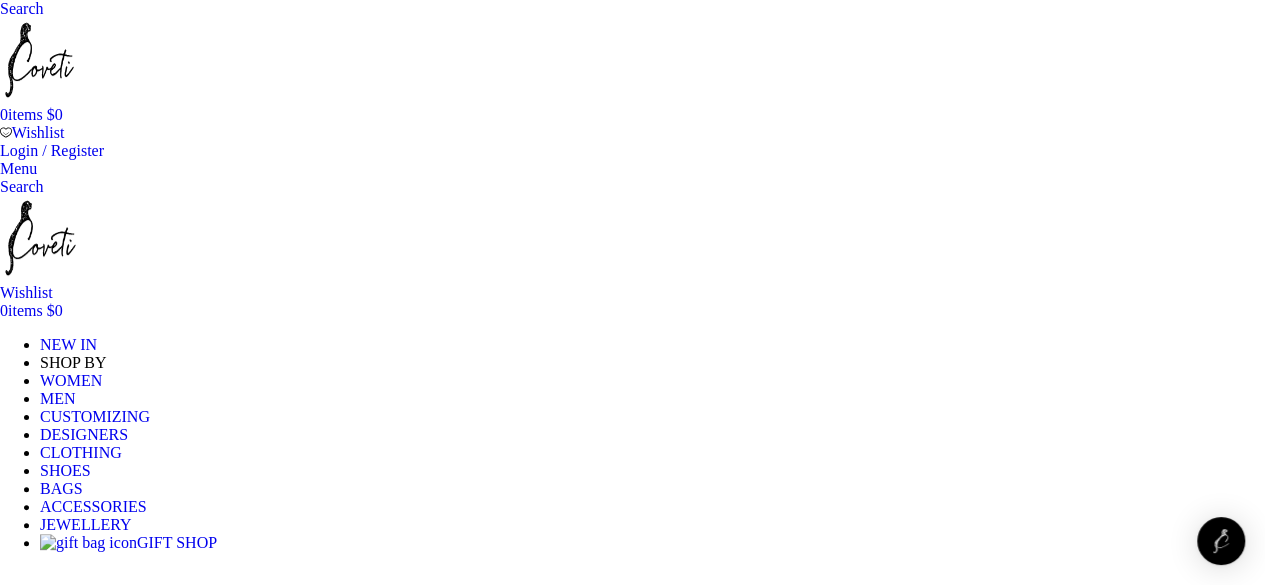 drag, startPoint x: 1158, startPoint y: 306, endPoint x: 844, endPoint y: 301, distance: 314.0398 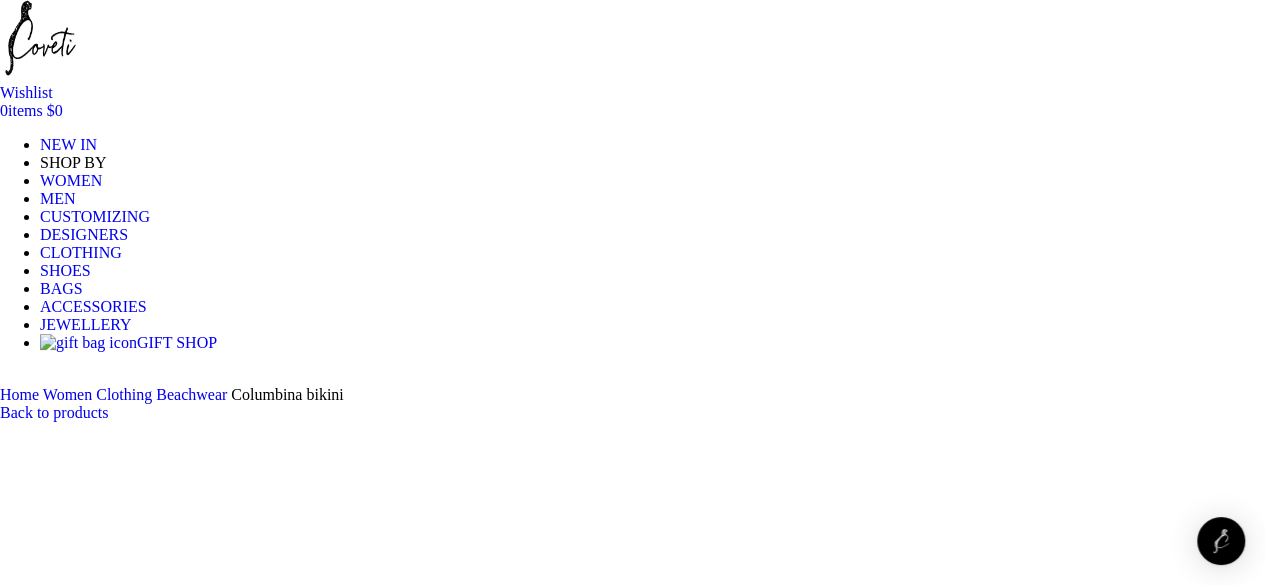 click at bounding box center [-283, 2081] 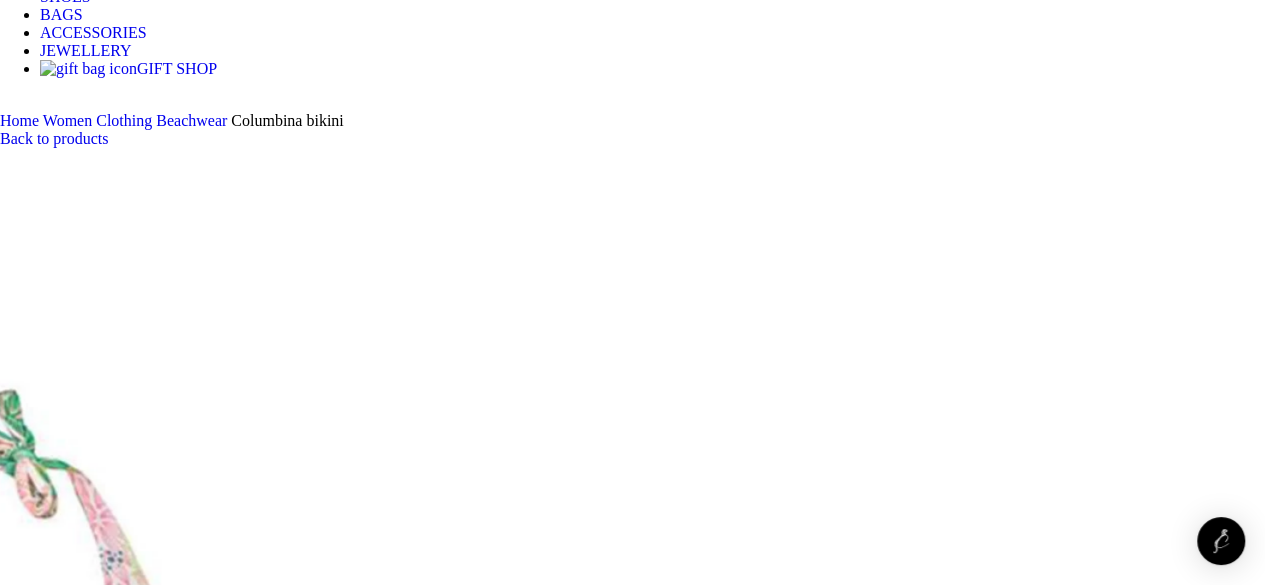 scroll, scrollTop: 592, scrollLeft: 0, axis: vertical 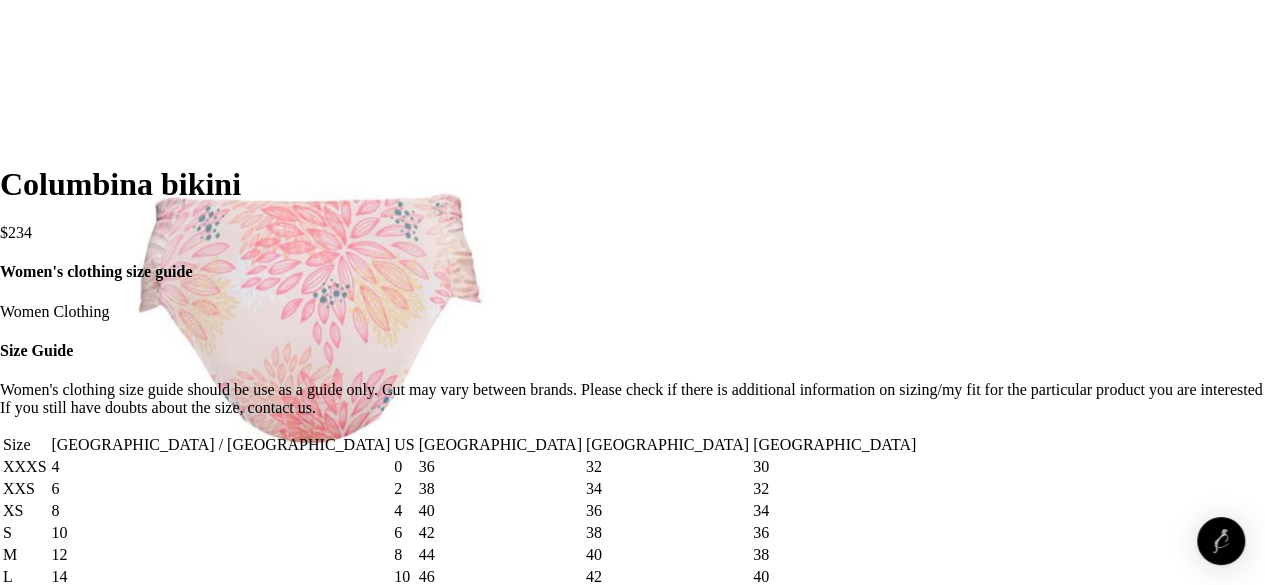 click at bounding box center (1241, 2662) 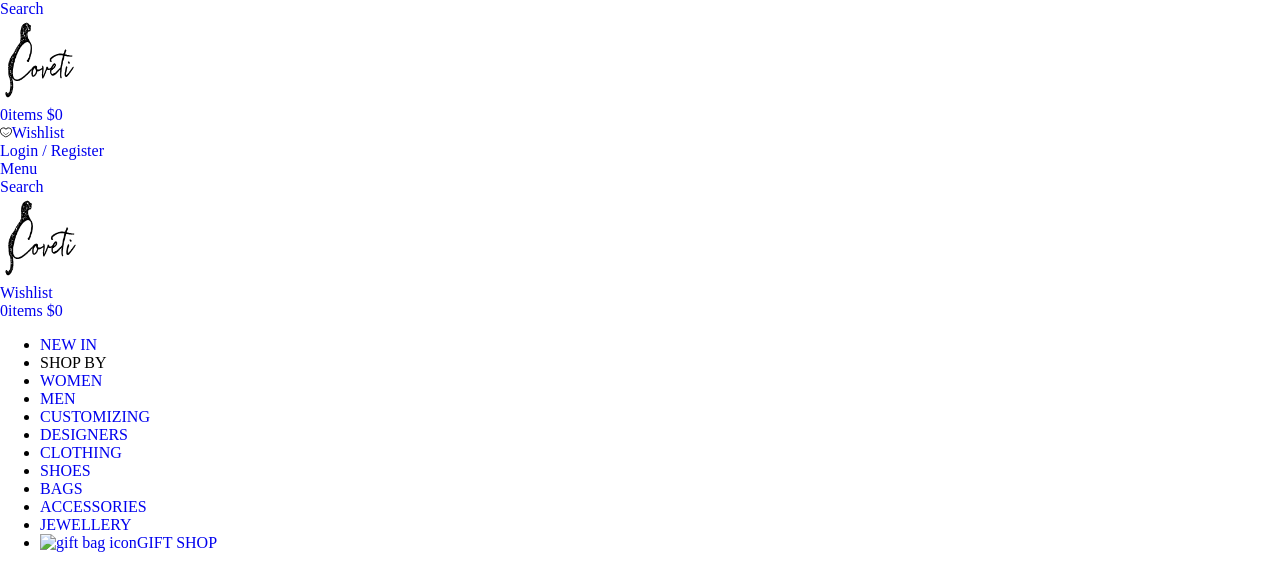 scroll, scrollTop: 0, scrollLeft: 0, axis: both 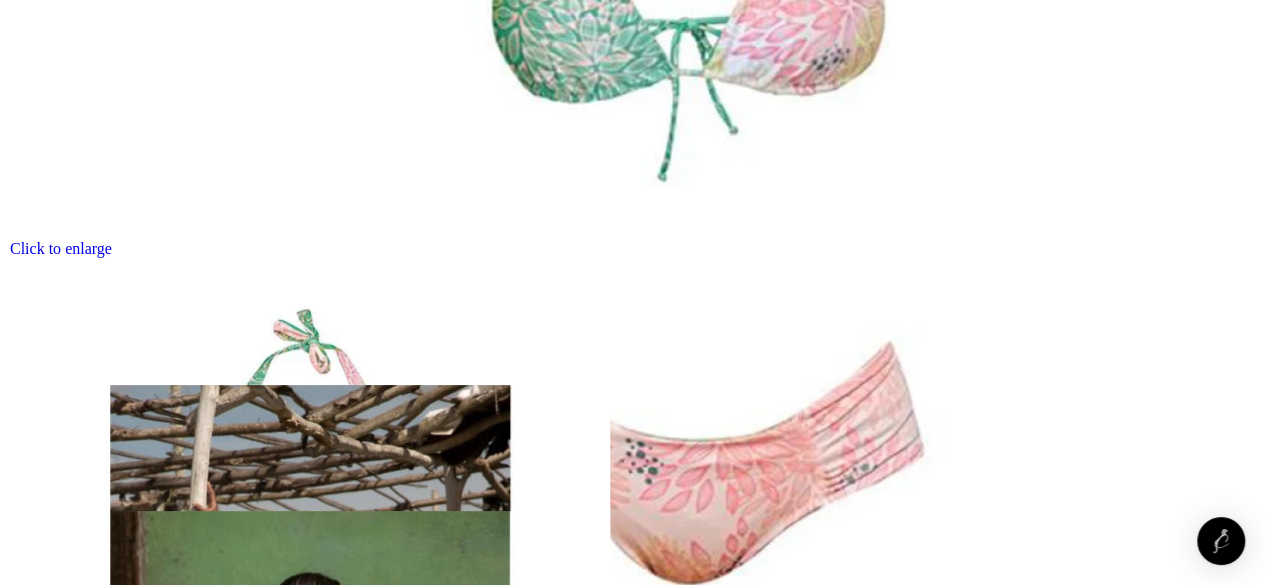 drag, startPoint x: 914, startPoint y: 254, endPoint x: 836, endPoint y: 257, distance: 78.05767 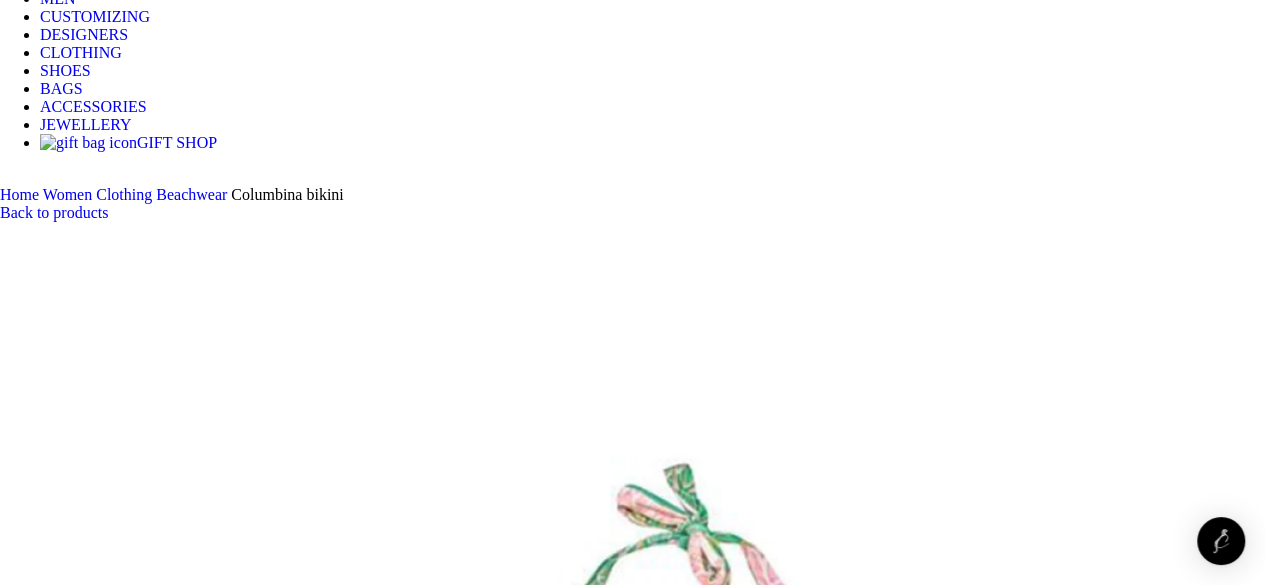 scroll, scrollTop: 600, scrollLeft: 0, axis: vertical 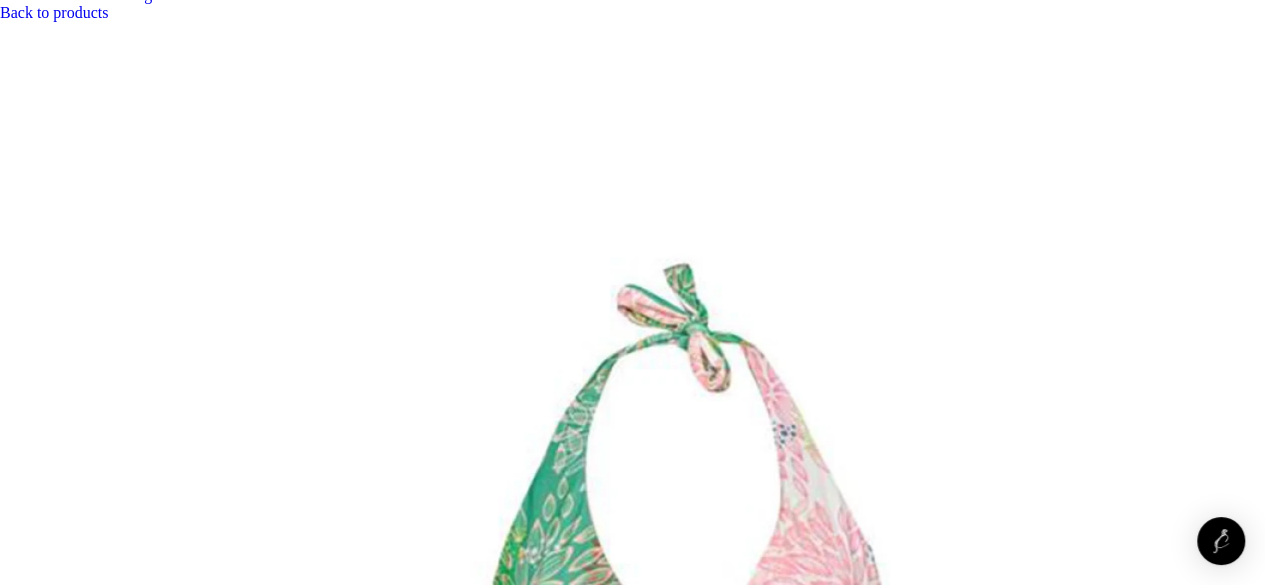 click at bounding box center [82, 2813] 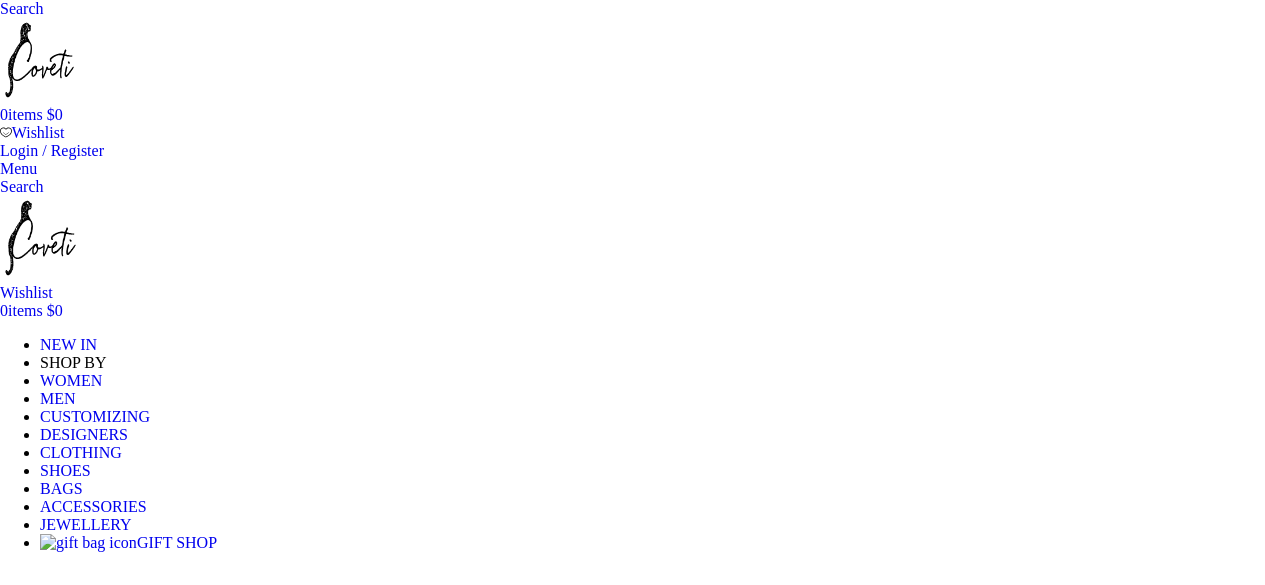 scroll, scrollTop: 0, scrollLeft: 0, axis: both 